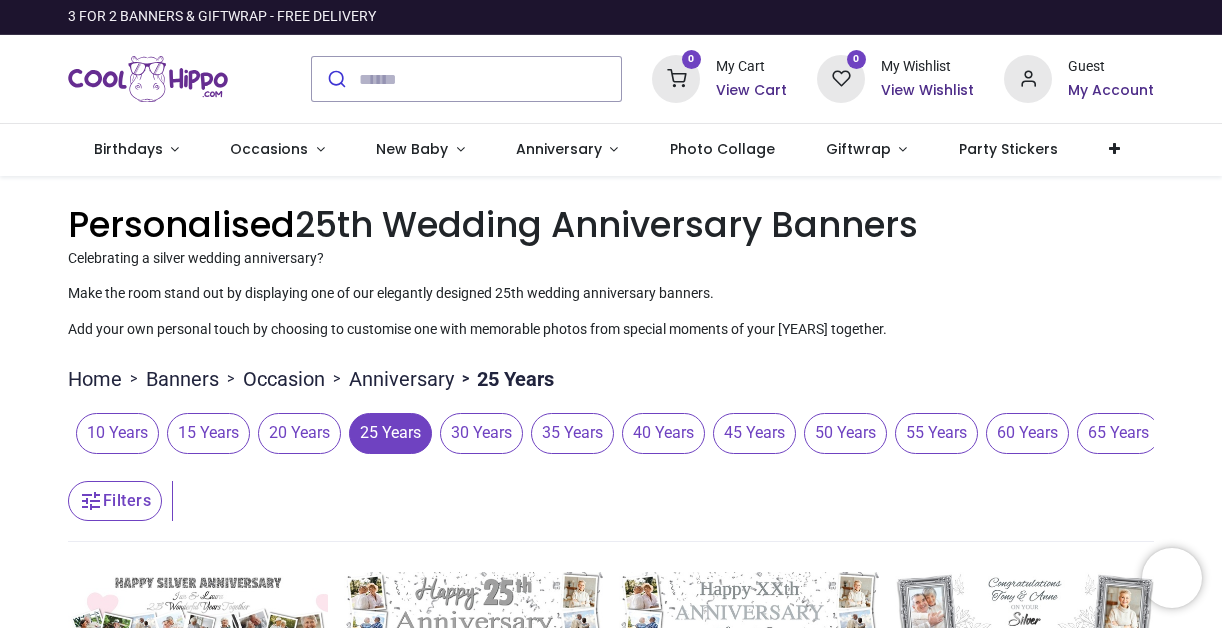 scroll, scrollTop: 0, scrollLeft: 0, axis: both 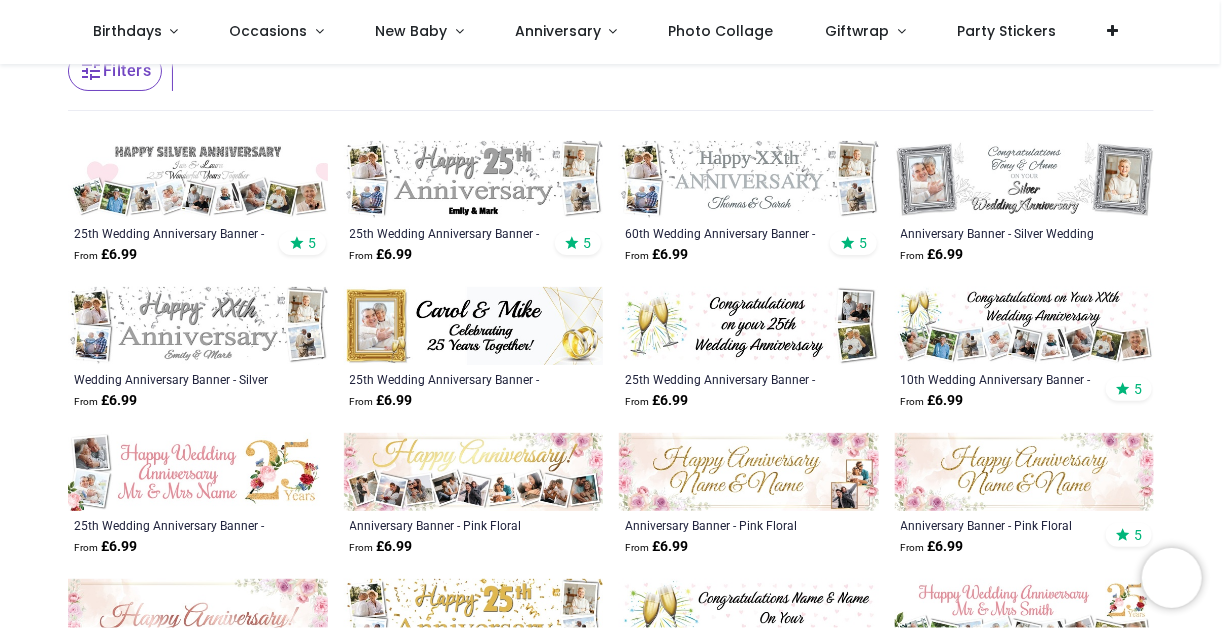 click at bounding box center (198, 180) 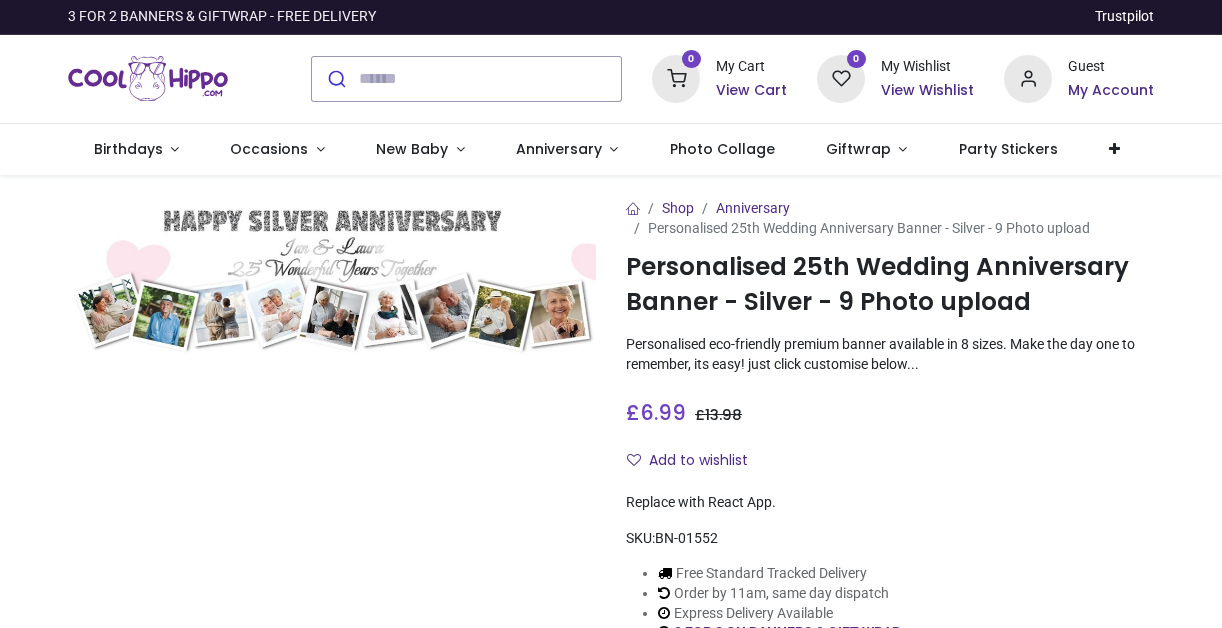 scroll, scrollTop: 0, scrollLeft: 0, axis: both 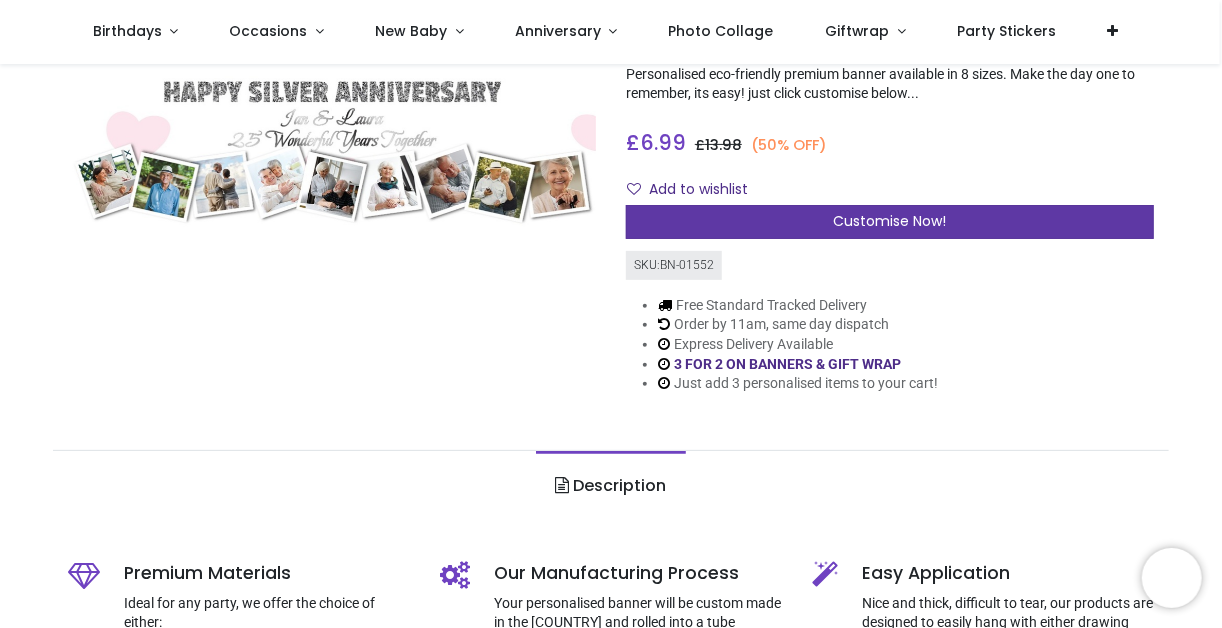 click on "Customise Now!" at bounding box center (890, 221) 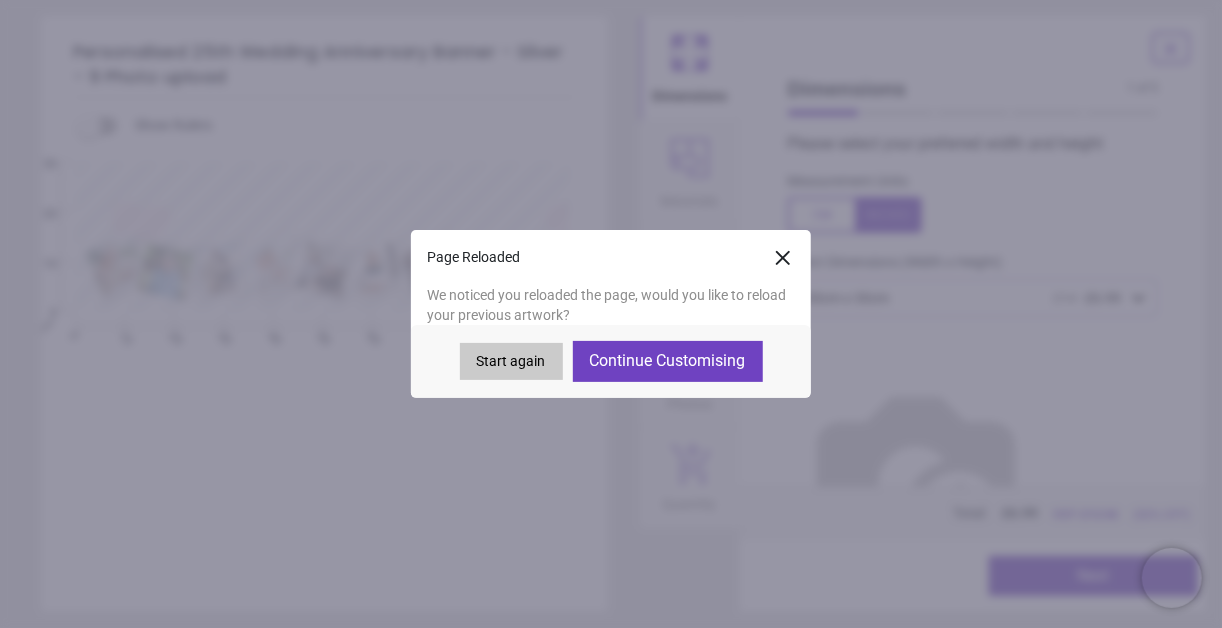 click on "Continue Customising" at bounding box center [668, 361] 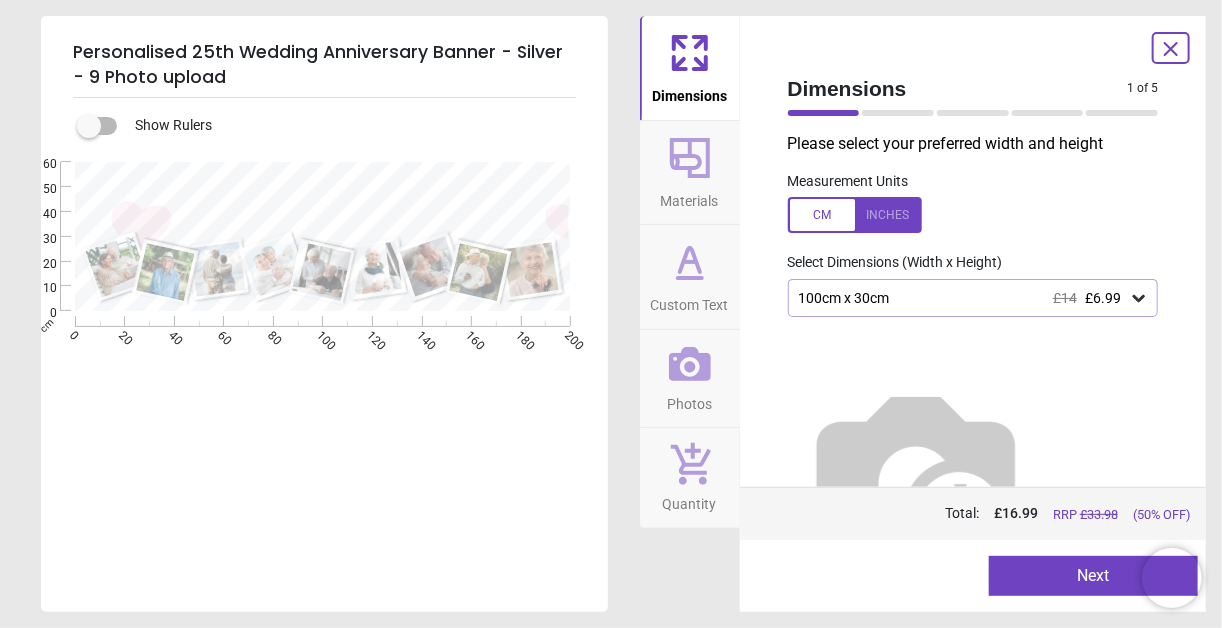 type on "**********" 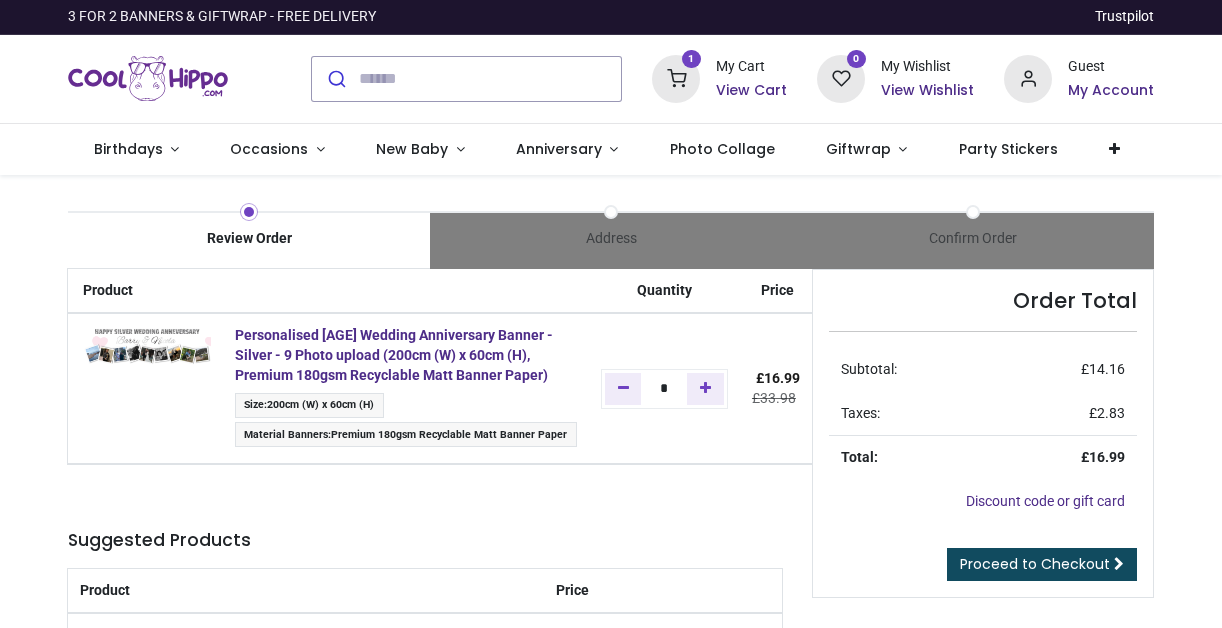 scroll, scrollTop: 0, scrollLeft: 0, axis: both 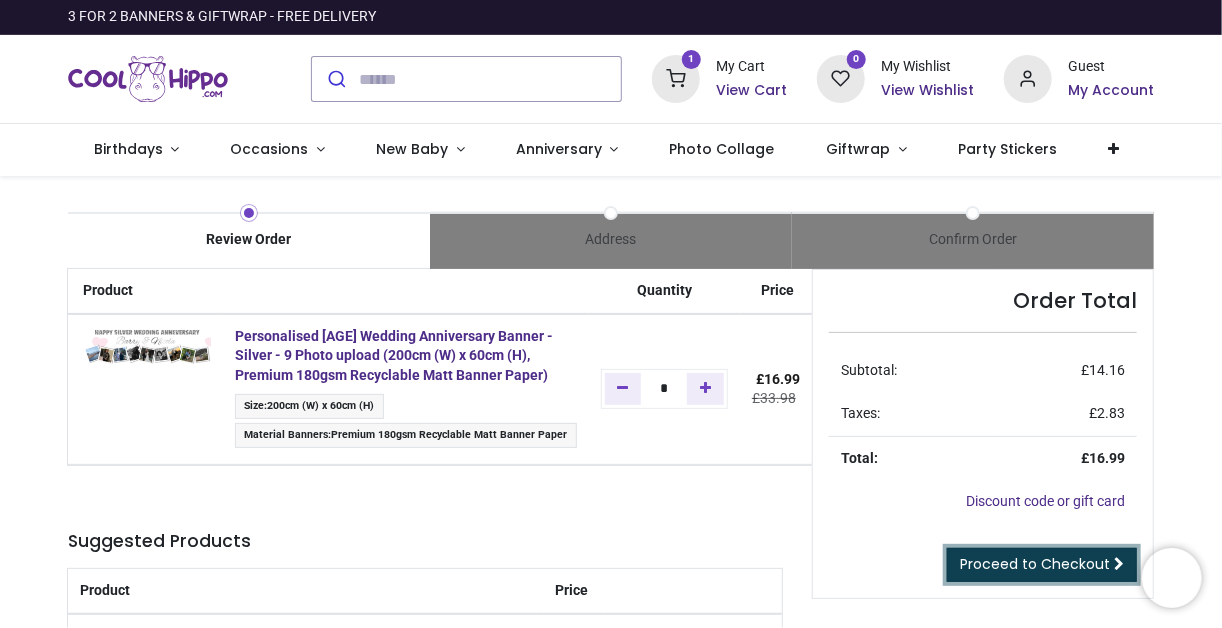 click on "Proceed to Checkout" at bounding box center [1035, 564] 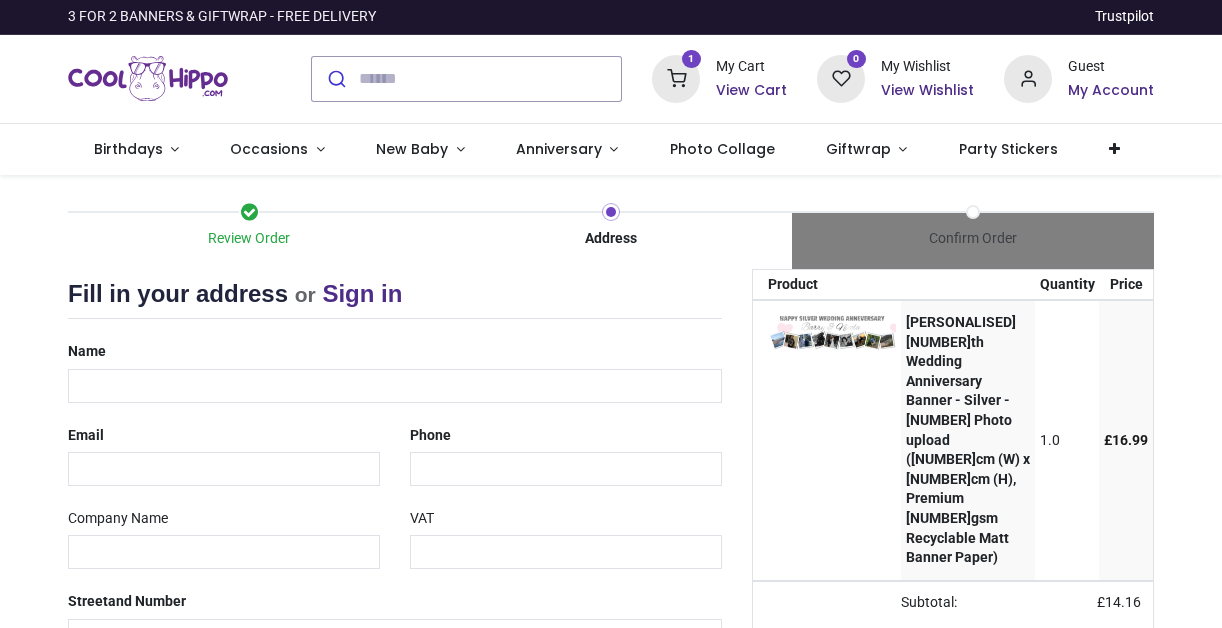 scroll, scrollTop: 0, scrollLeft: 0, axis: both 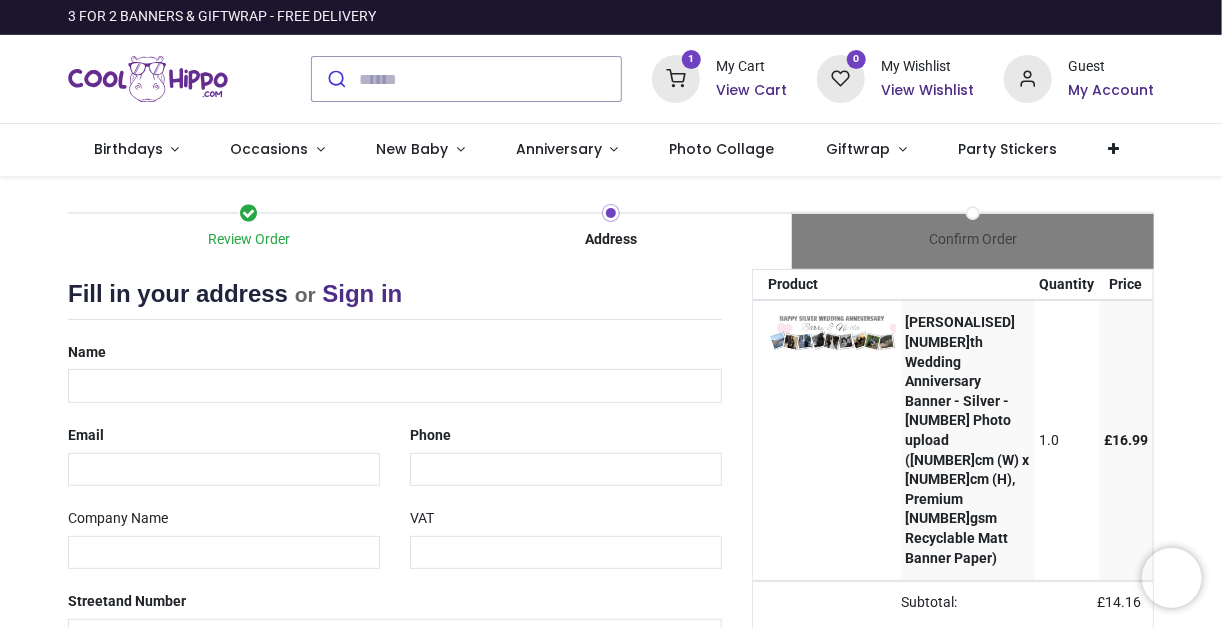 select on "***" 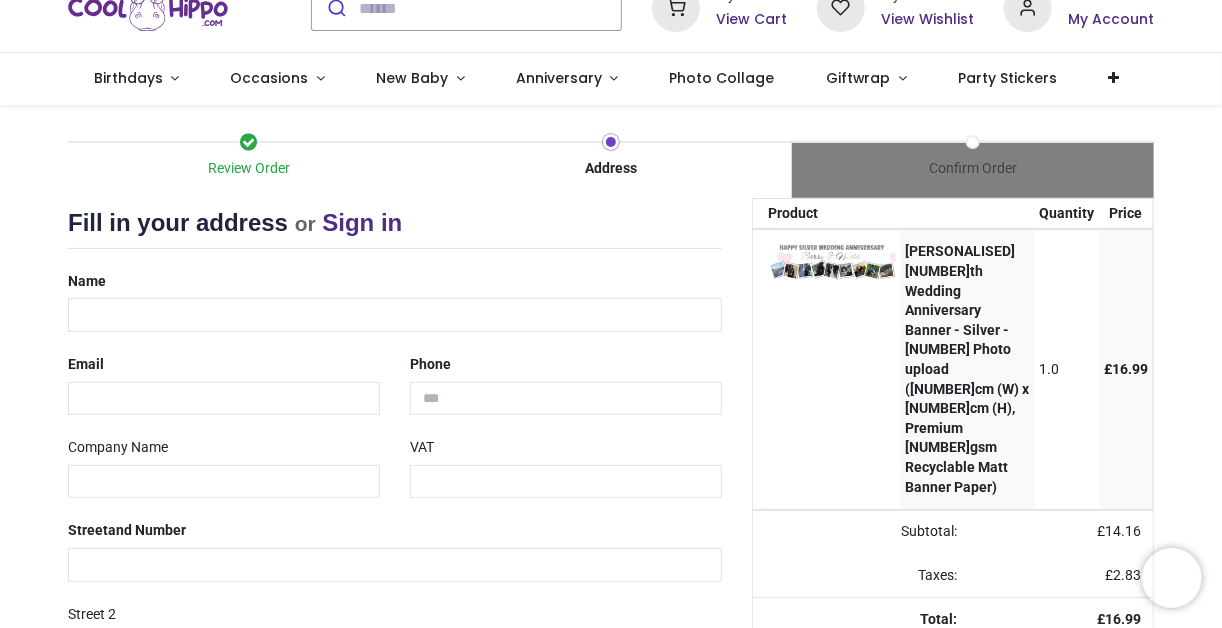 scroll, scrollTop: 61, scrollLeft: 0, axis: vertical 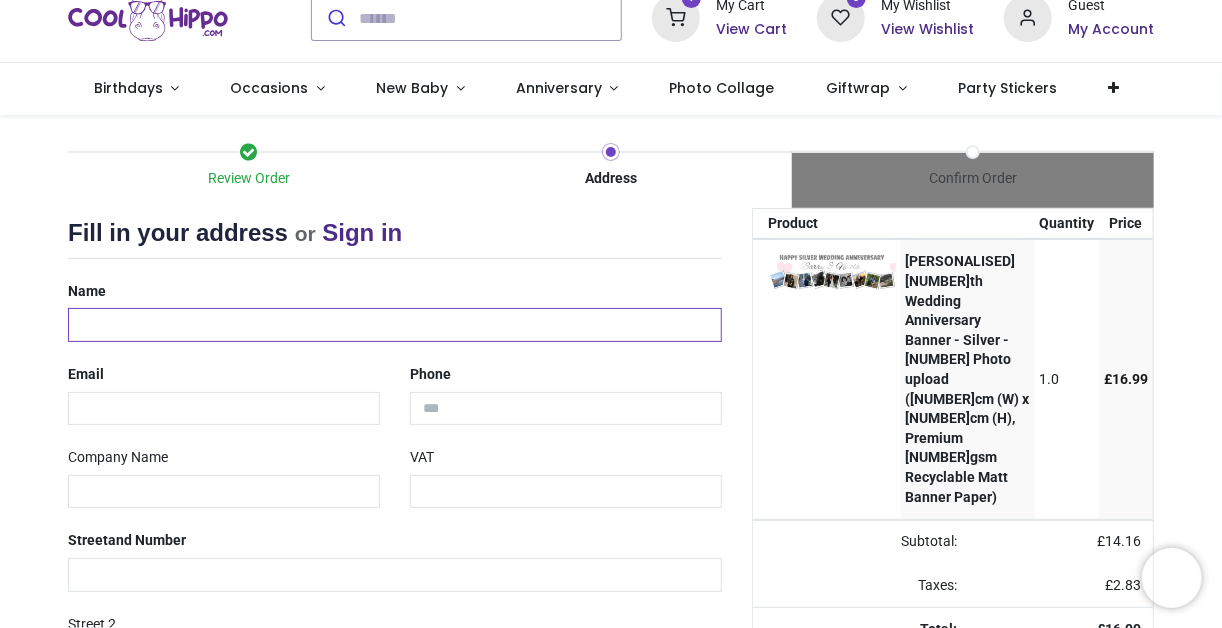 click at bounding box center [395, 325] 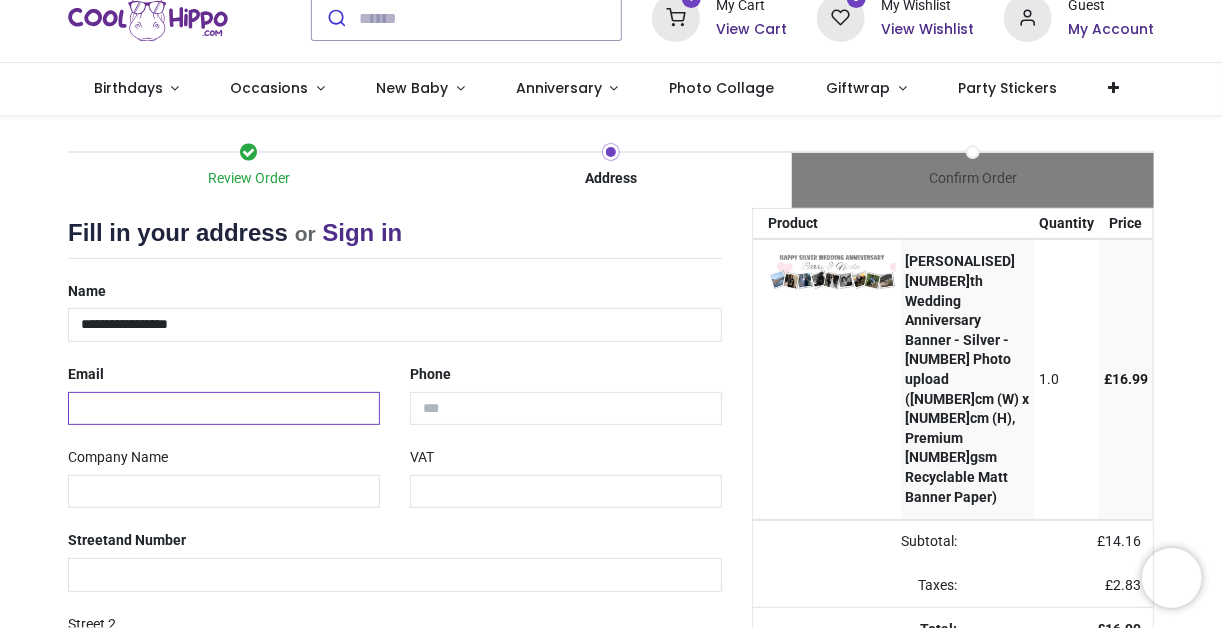 type on "**********" 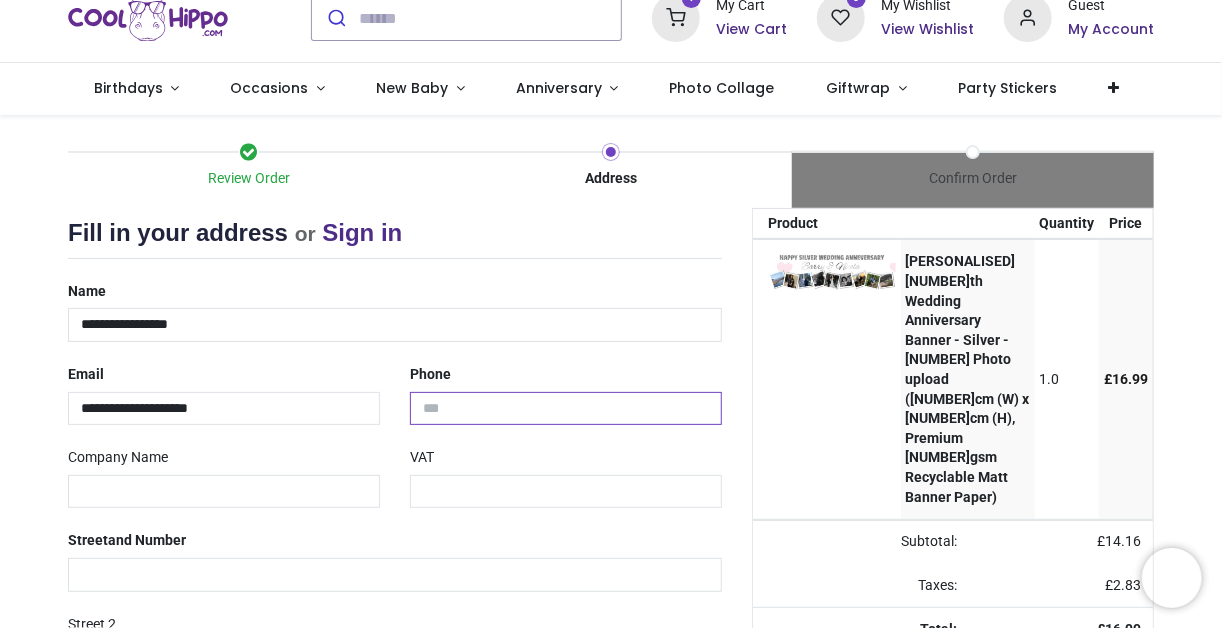 type on "**********" 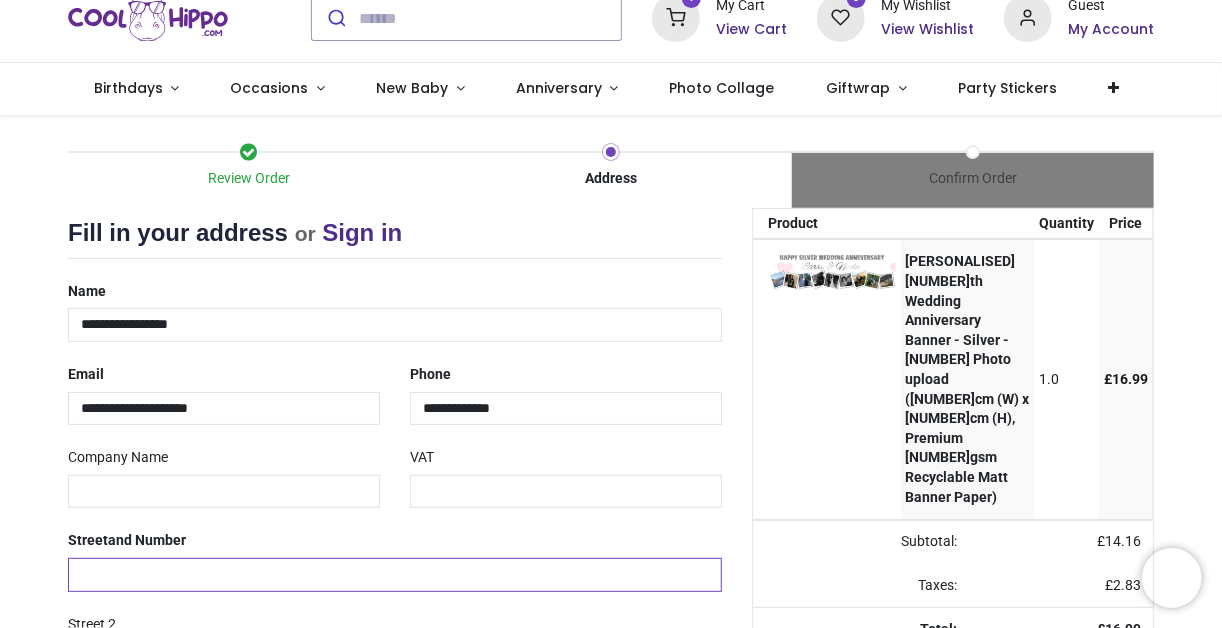 type on "**********" 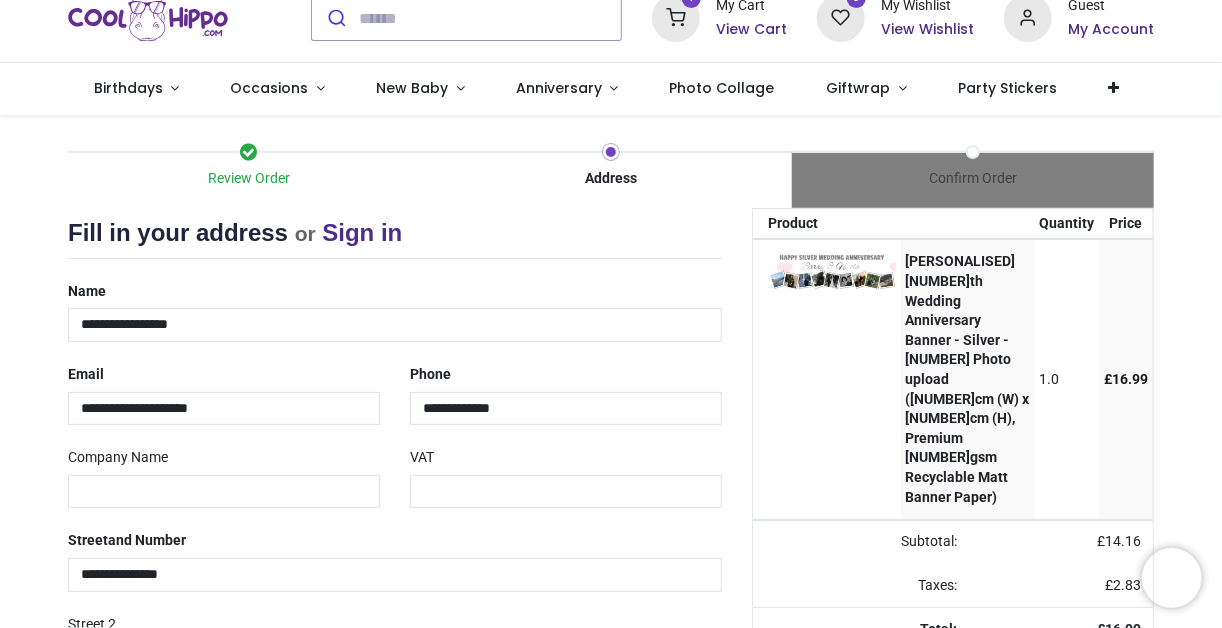 type on "******" 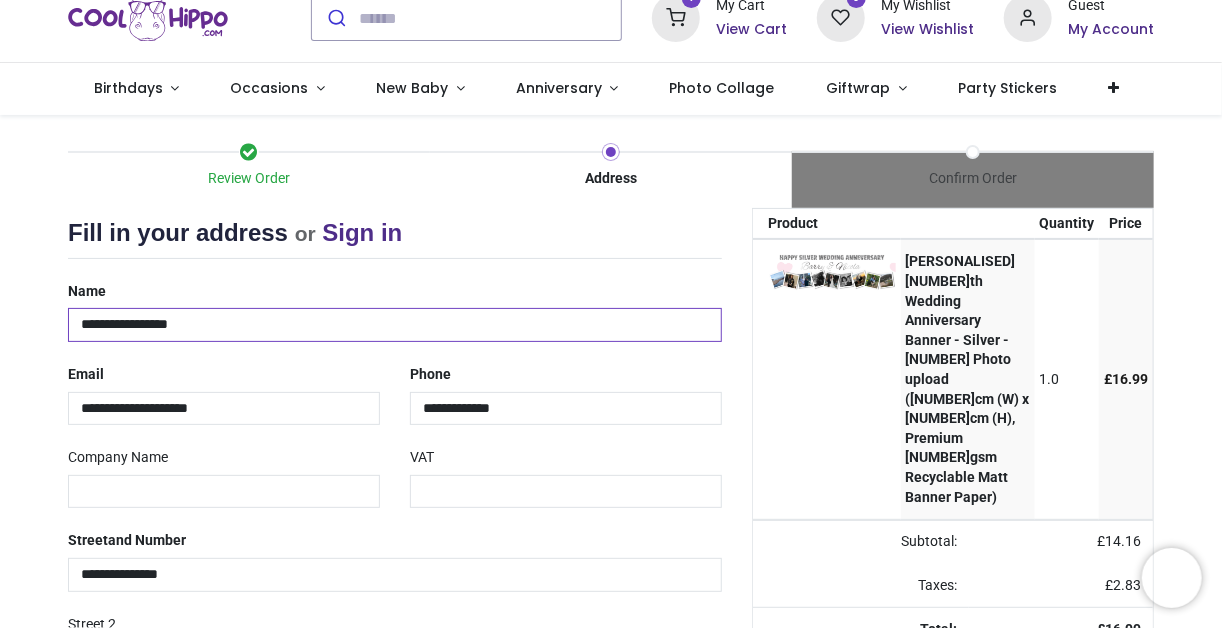 drag, startPoint x: 209, startPoint y: 326, endPoint x: 131, endPoint y: 329, distance: 78.05767 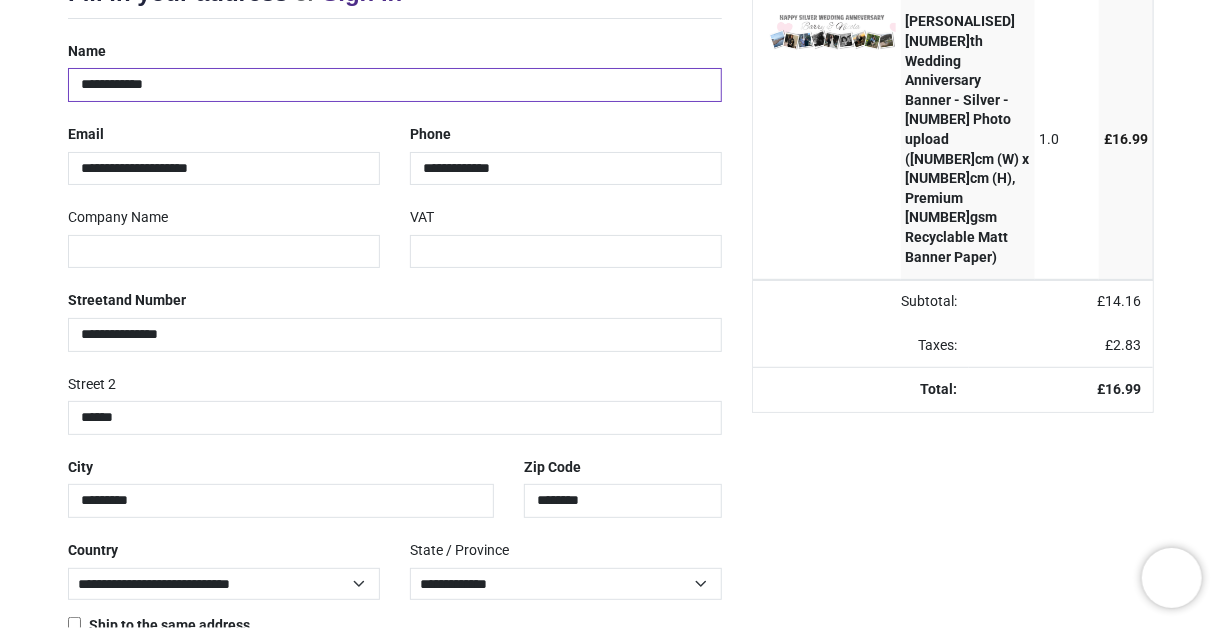 scroll, scrollTop: 381, scrollLeft: 0, axis: vertical 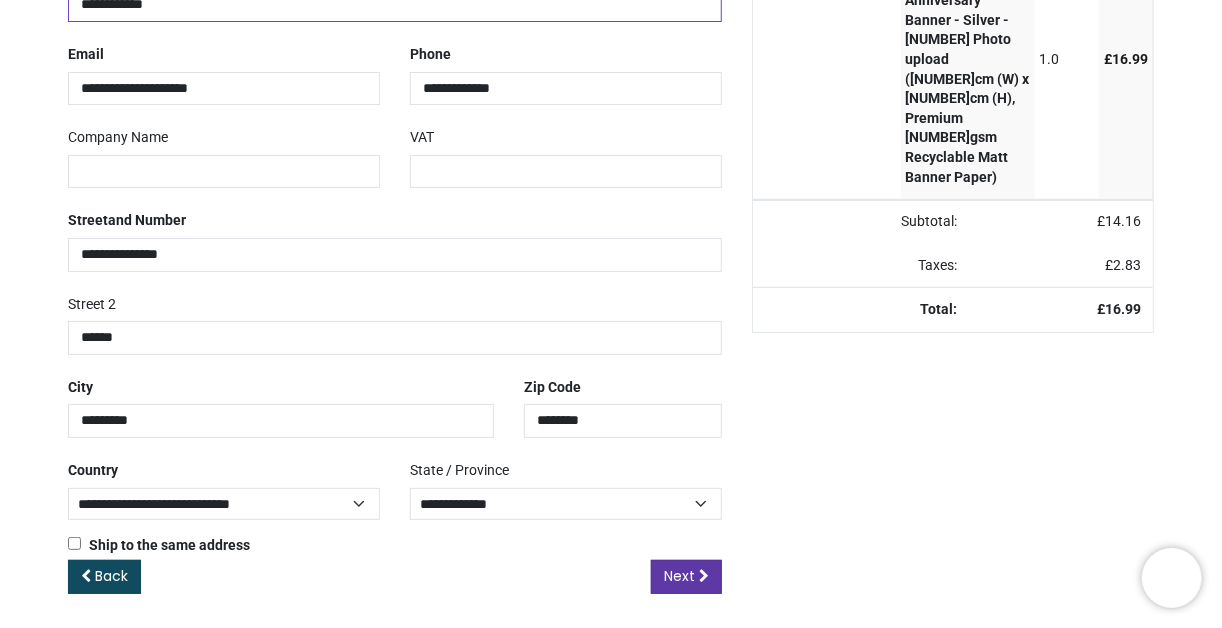 type on "**********" 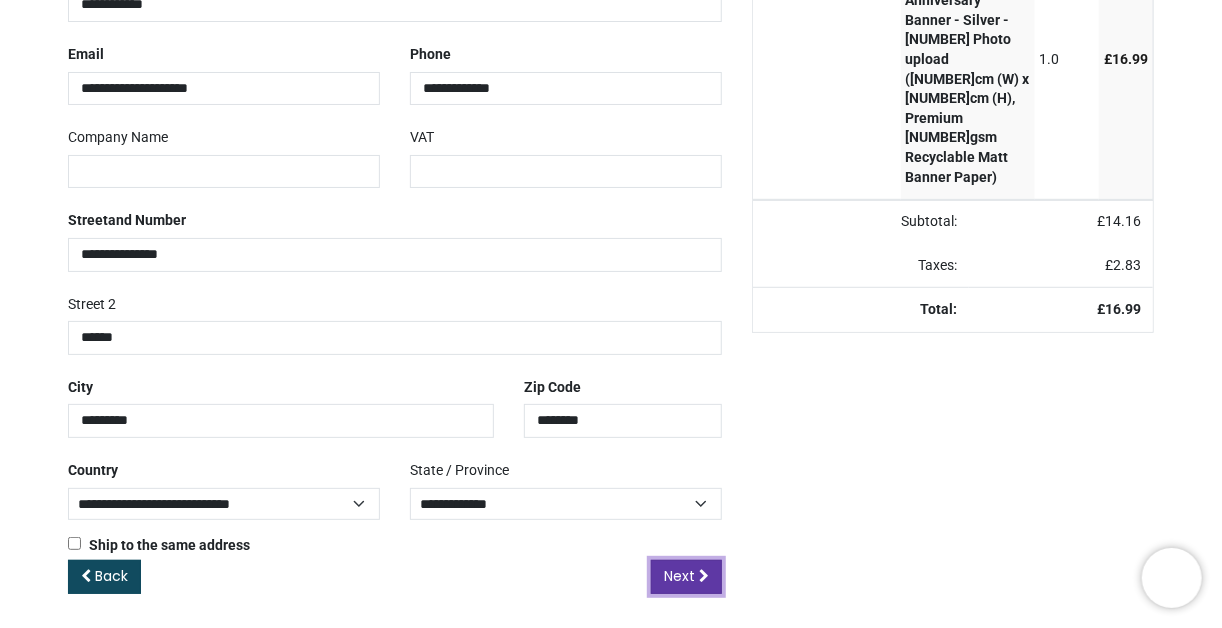 click on "Next" at bounding box center (679, 576) 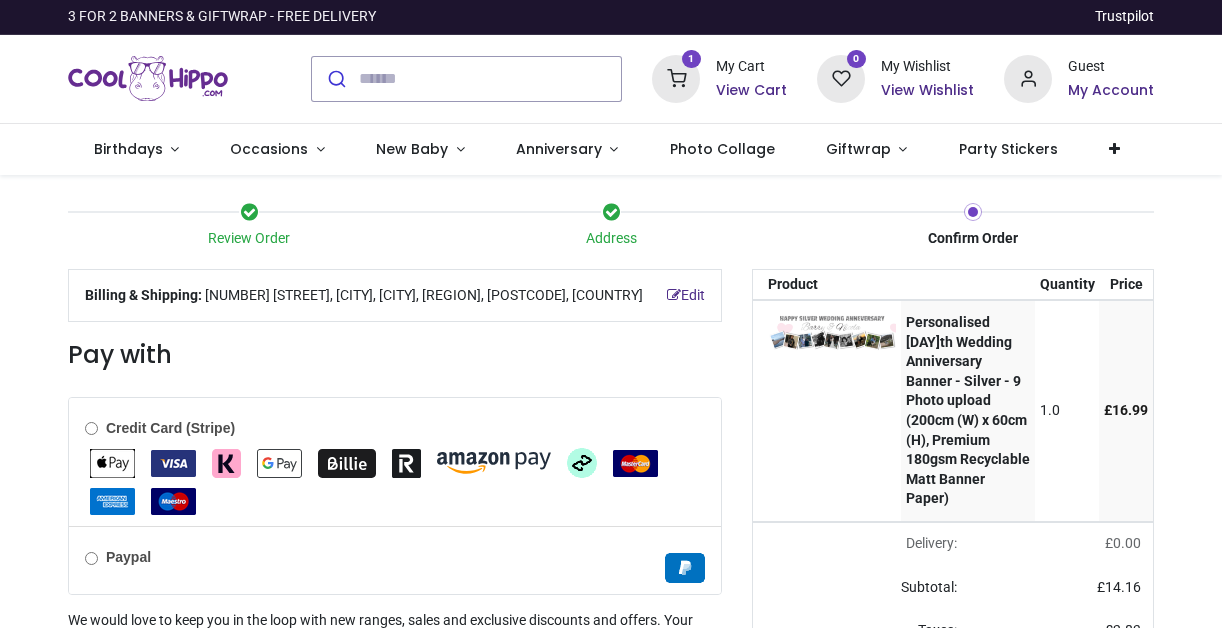 scroll, scrollTop: 0, scrollLeft: 0, axis: both 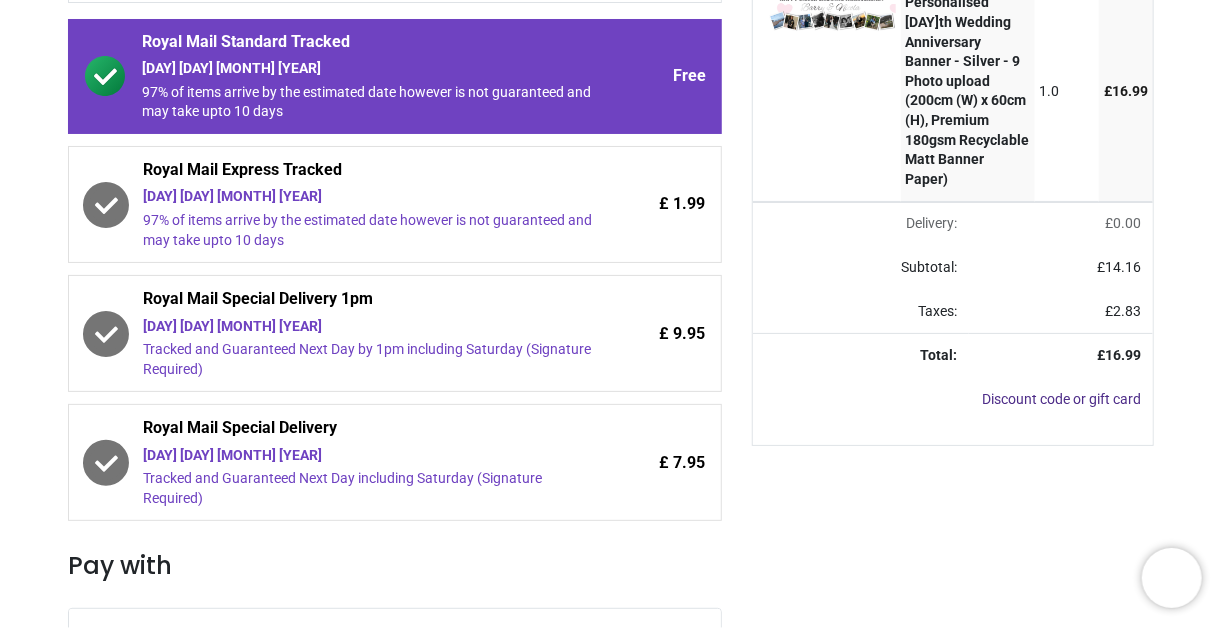 click 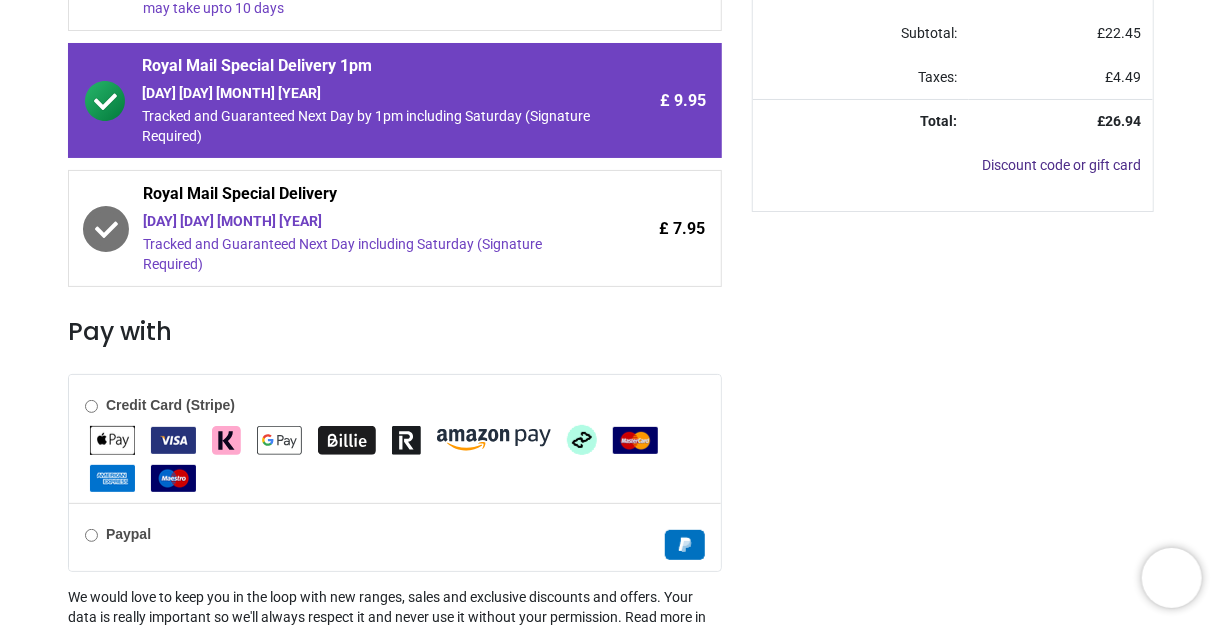 scroll, scrollTop: 560, scrollLeft: 0, axis: vertical 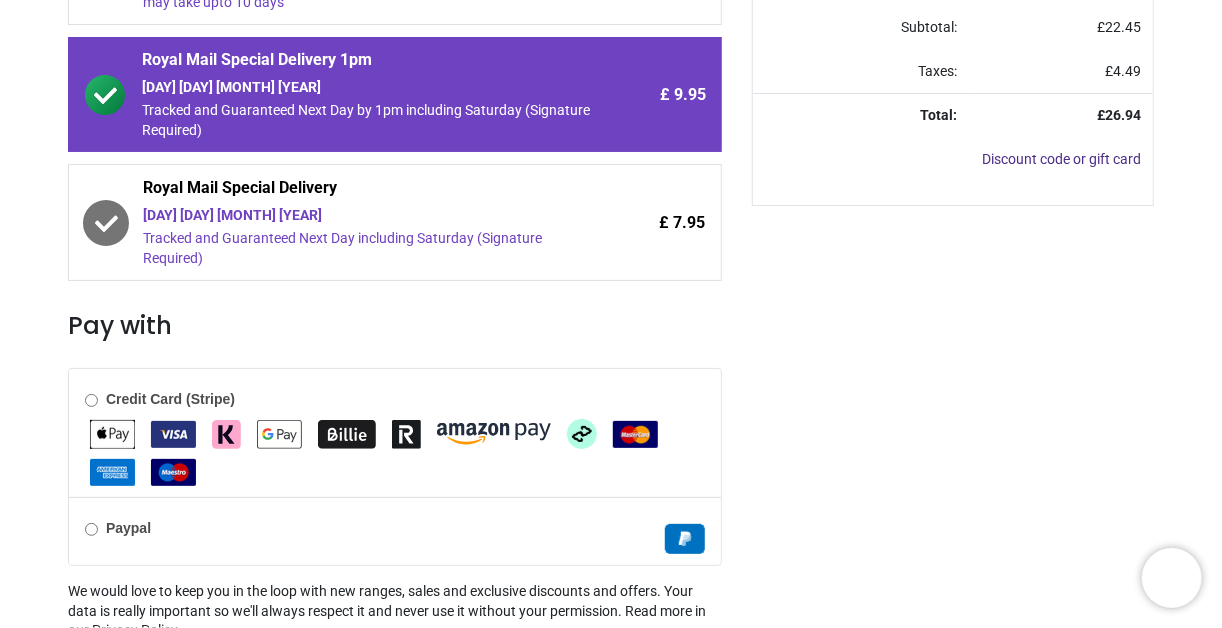 click on "Credit Card (Stripe)" at bounding box center [160, 400] 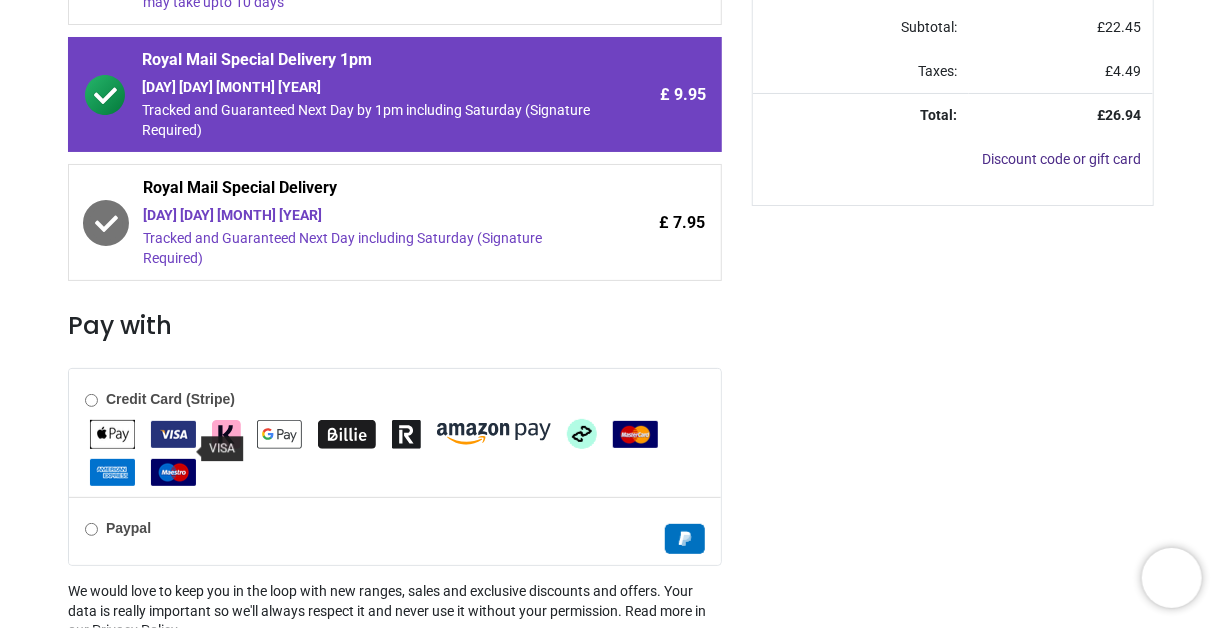 click at bounding box center (173, 434) 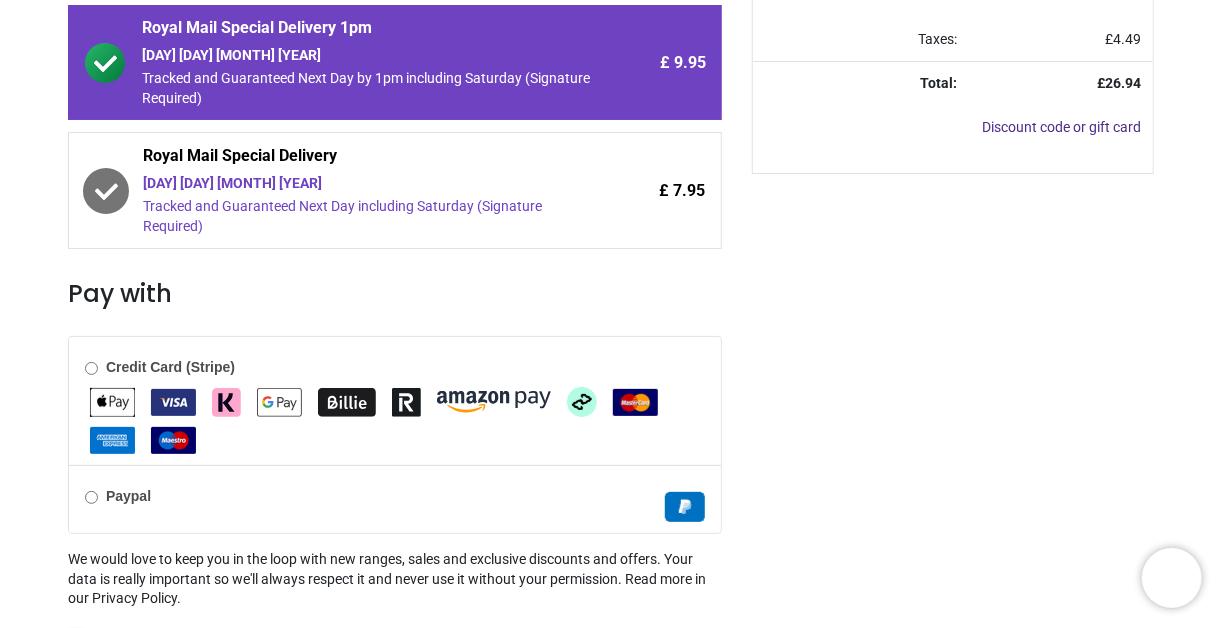 scroll, scrollTop: 738, scrollLeft: 0, axis: vertical 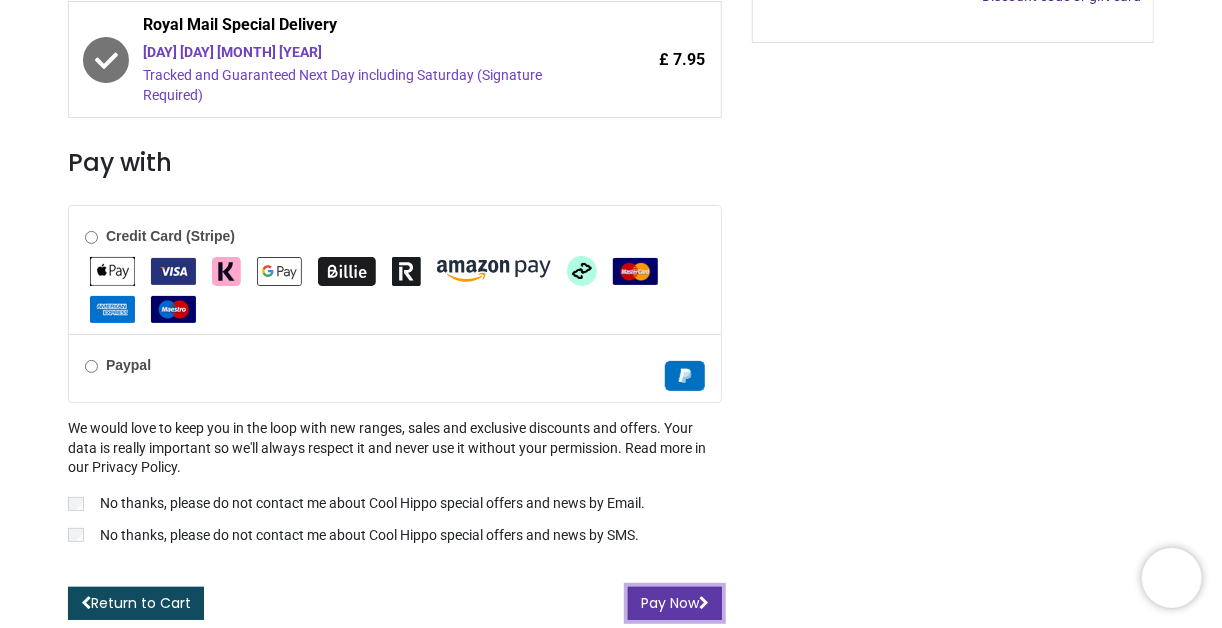 click on "Pay Now" at bounding box center [675, 604] 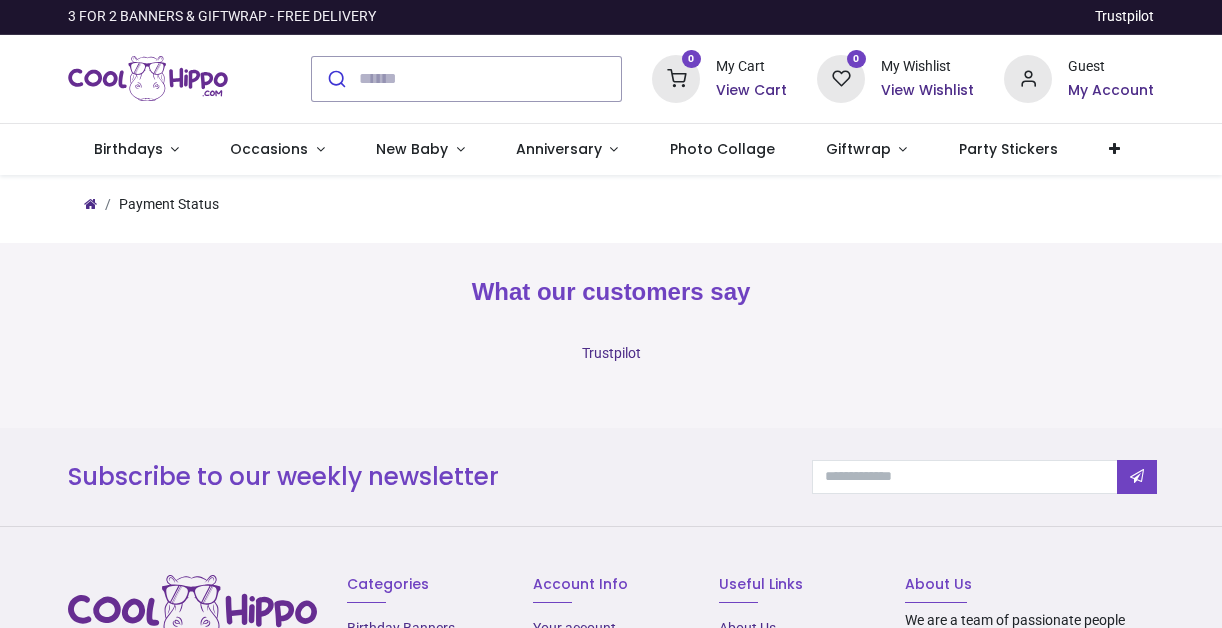 scroll, scrollTop: 0, scrollLeft: 0, axis: both 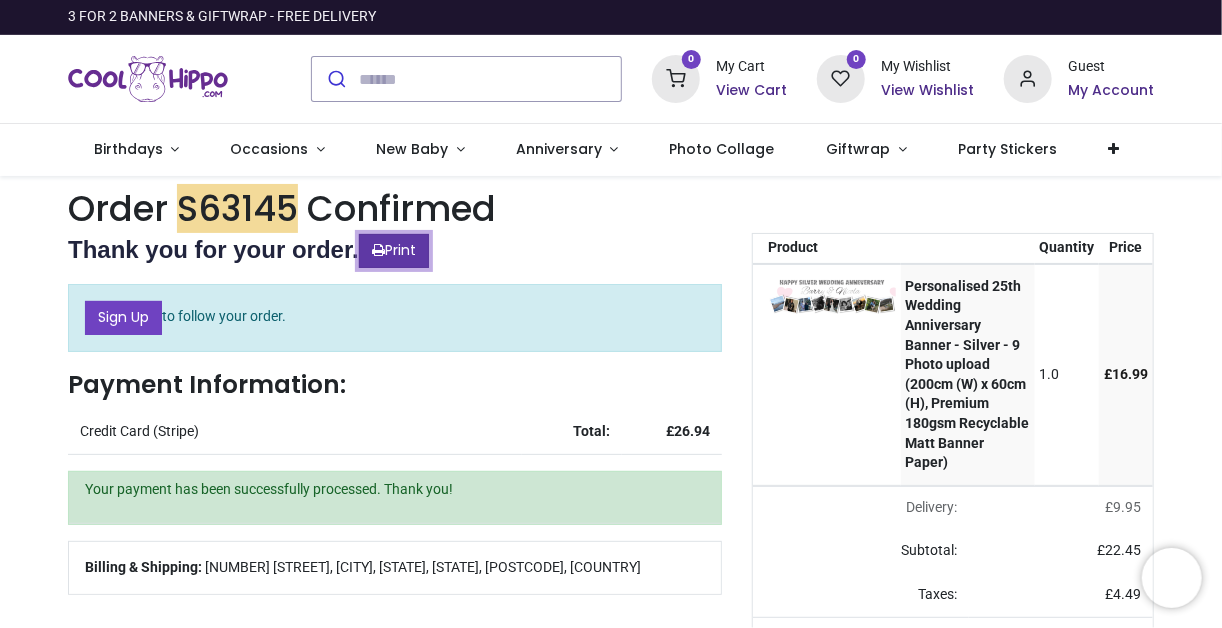 click on "Print" at bounding box center [394, 251] 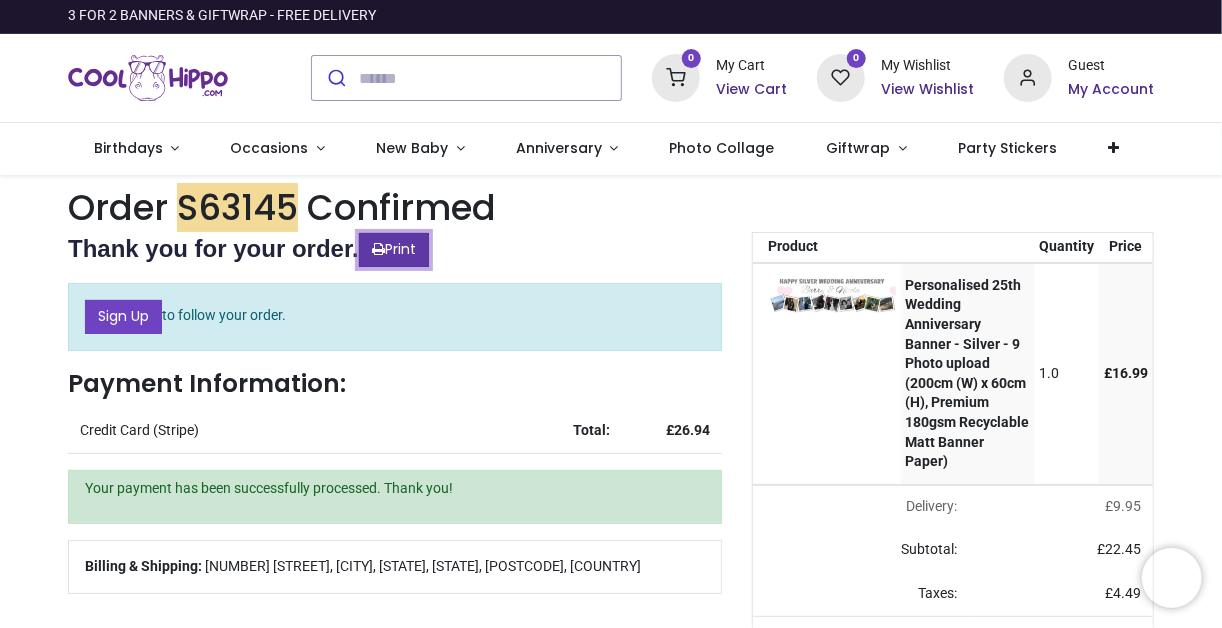 scroll, scrollTop: 0, scrollLeft: 0, axis: both 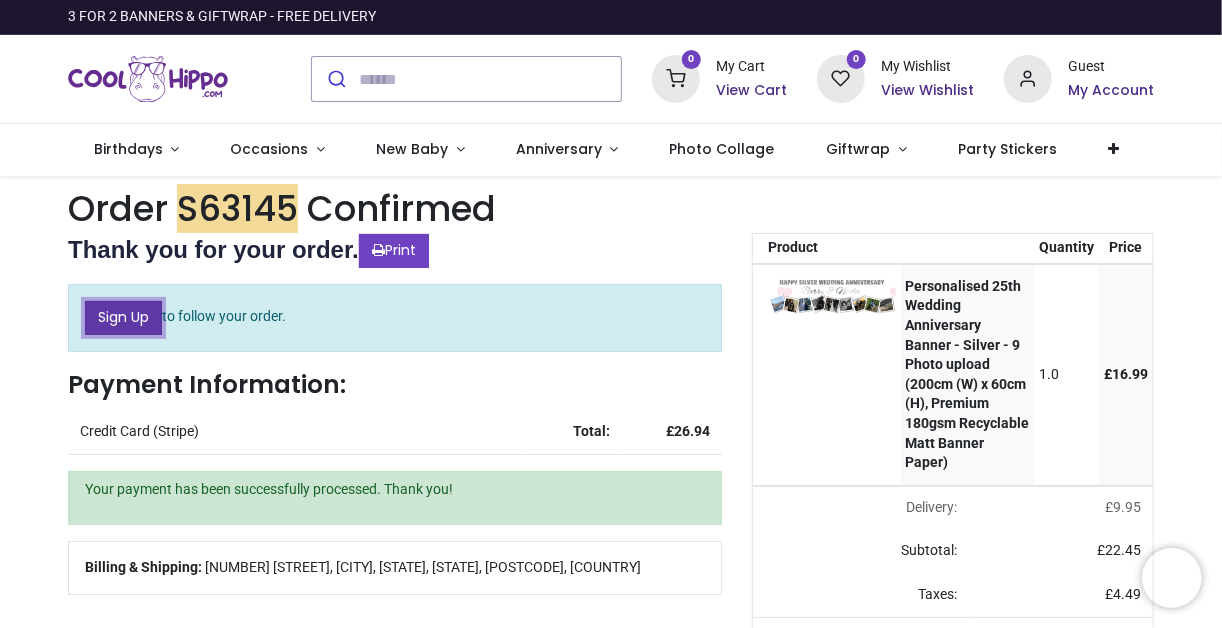 click on "Sign Up" at bounding box center [123, 318] 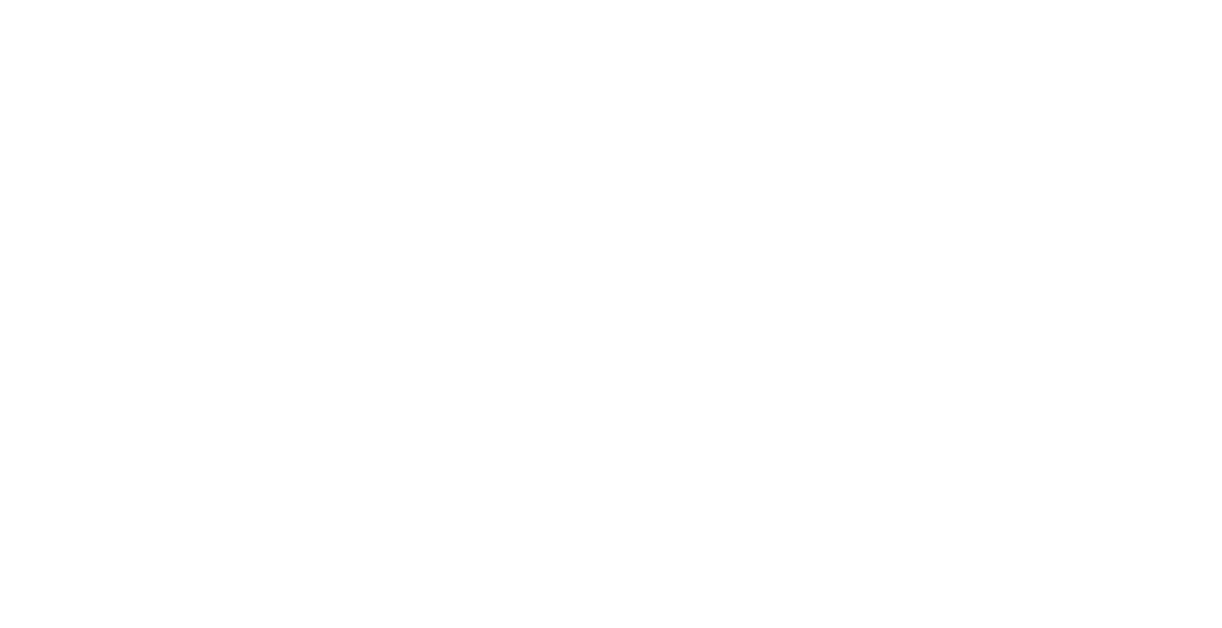 scroll, scrollTop: 0, scrollLeft: 0, axis: both 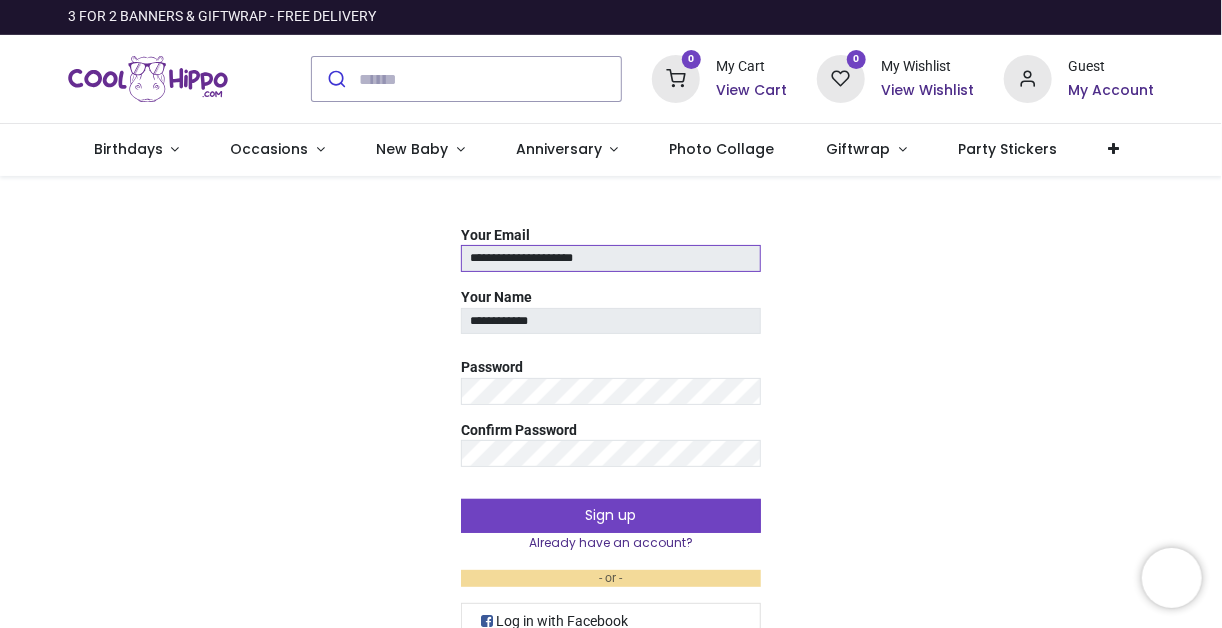 drag, startPoint x: 619, startPoint y: 259, endPoint x: 456, endPoint y: 262, distance: 163.0276 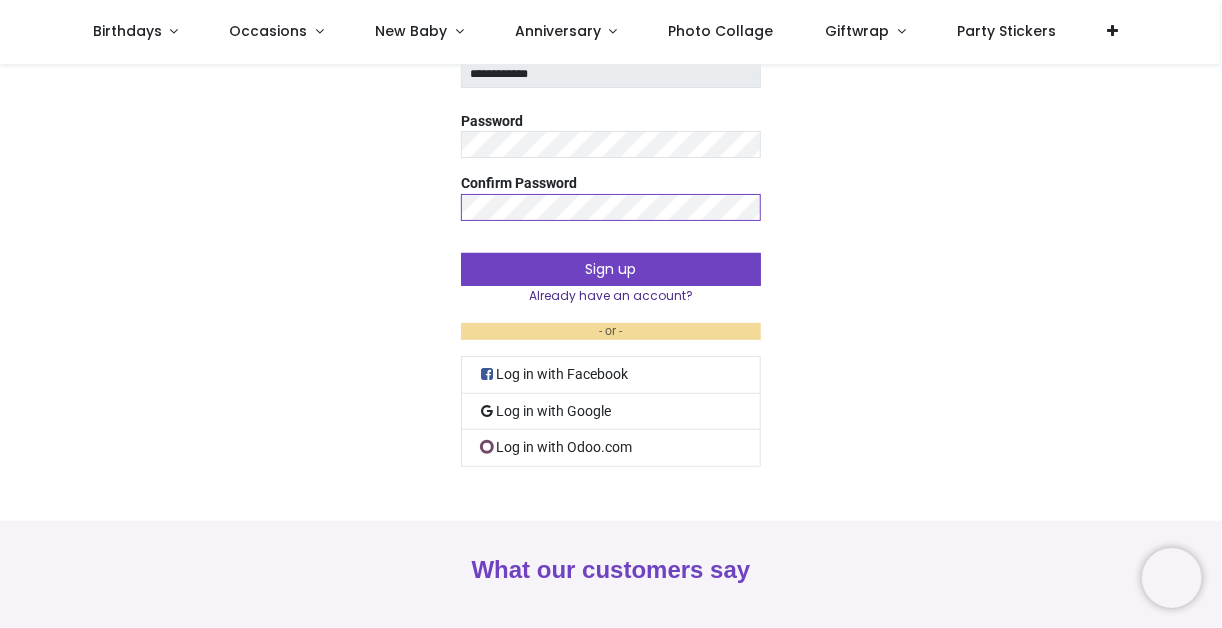 scroll, scrollTop: 160, scrollLeft: 0, axis: vertical 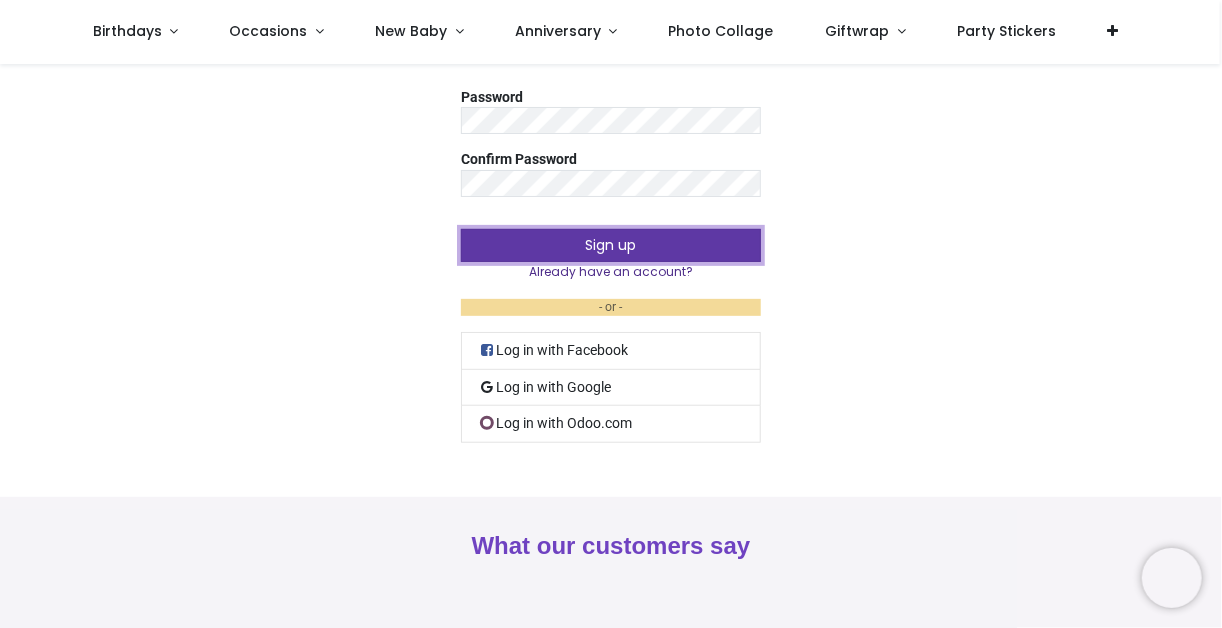 click on "Sign up" at bounding box center (611, 246) 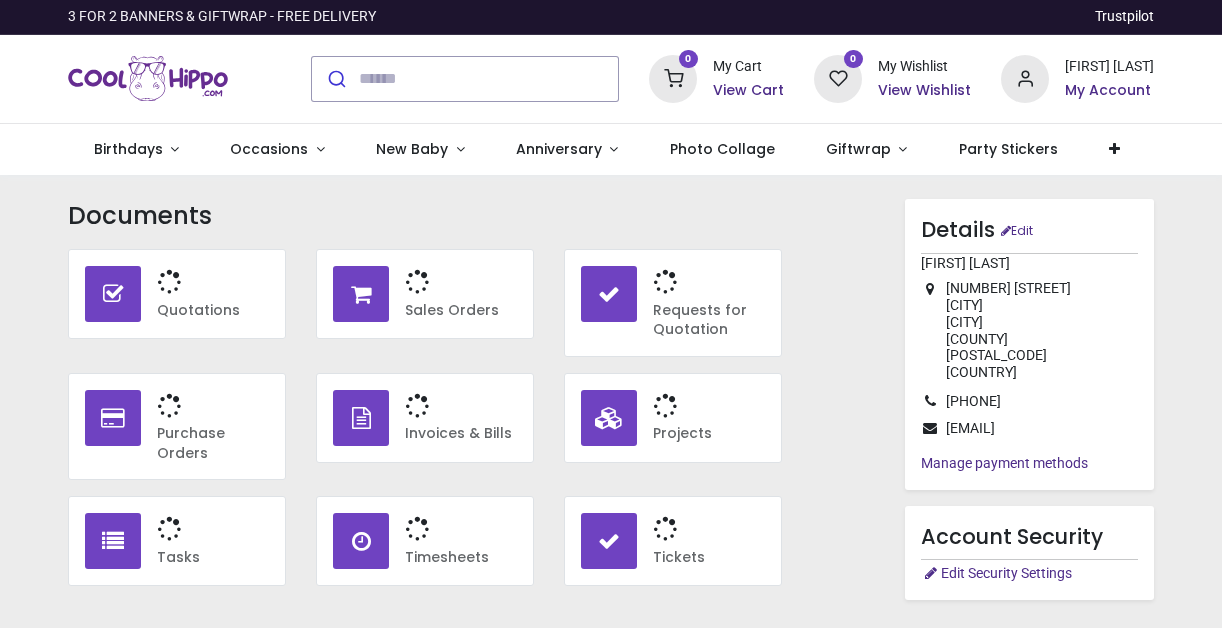 scroll, scrollTop: 0, scrollLeft: 0, axis: both 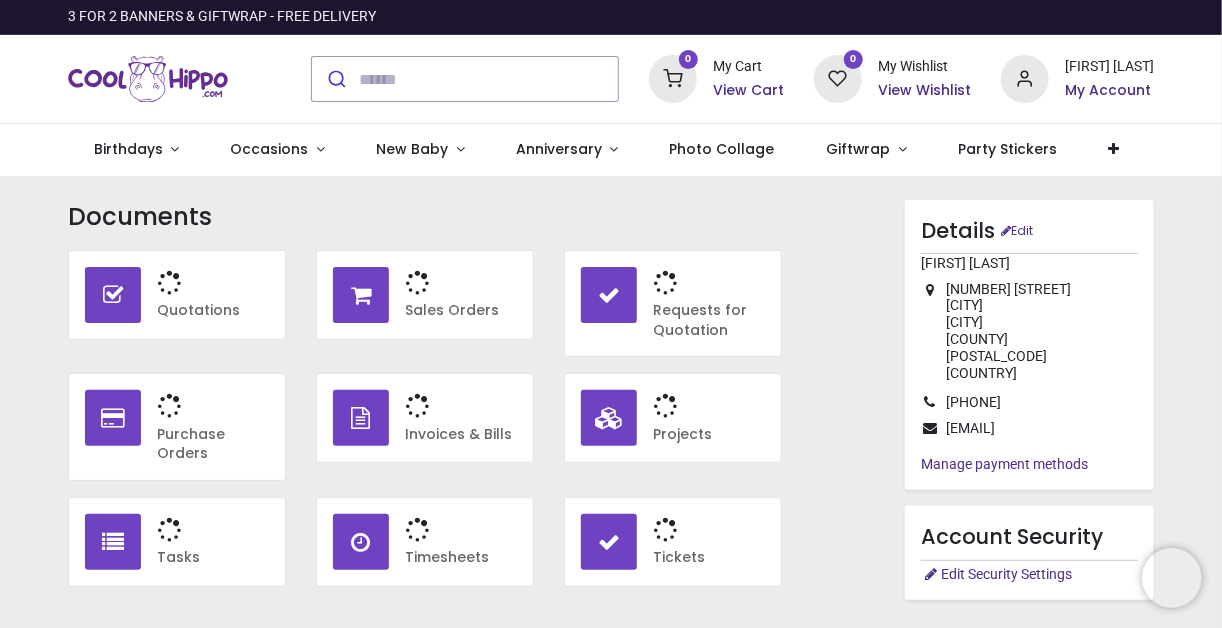 type on "**********" 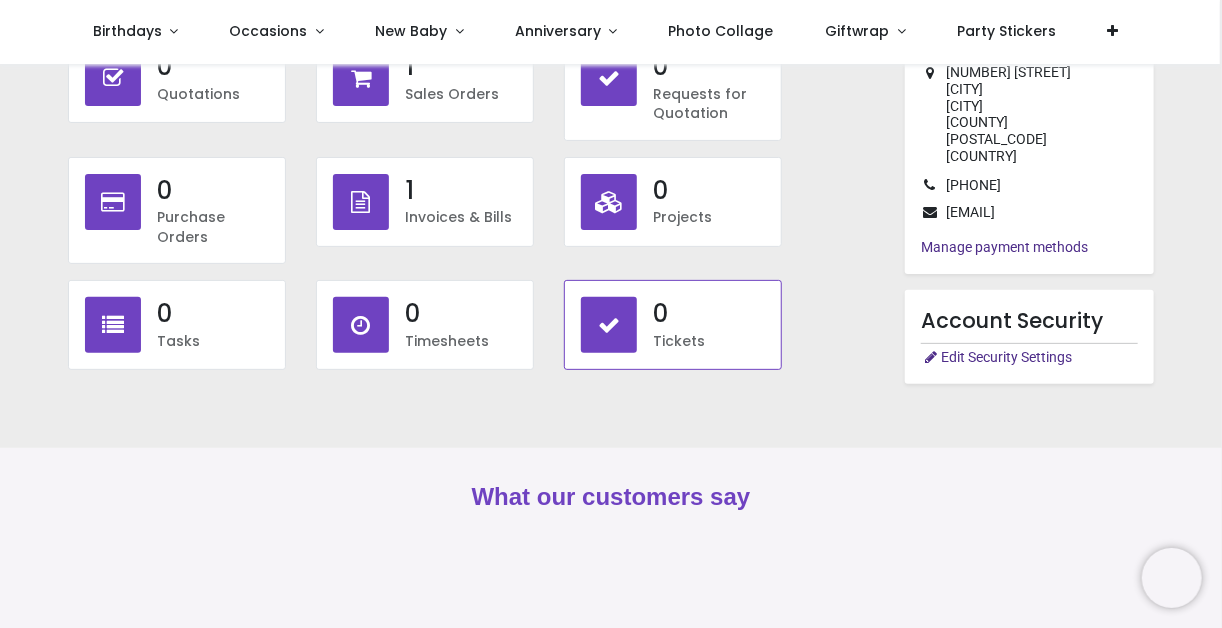 scroll, scrollTop: 80, scrollLeft: 0, axis: vertical 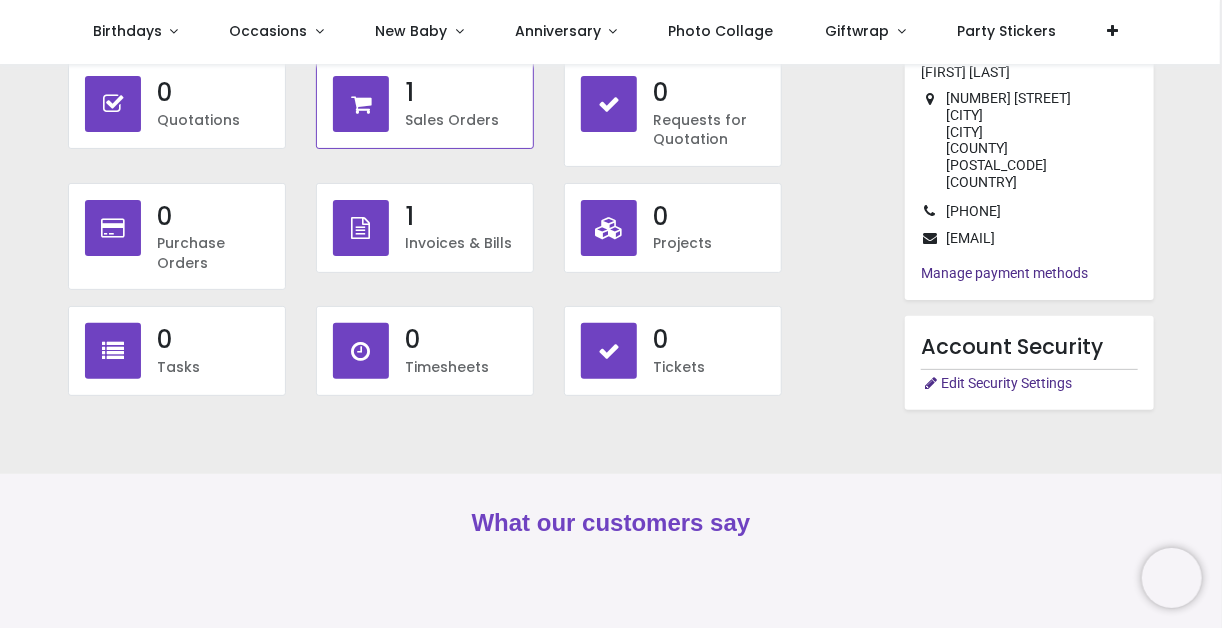 click at bounding box center (361, 104) 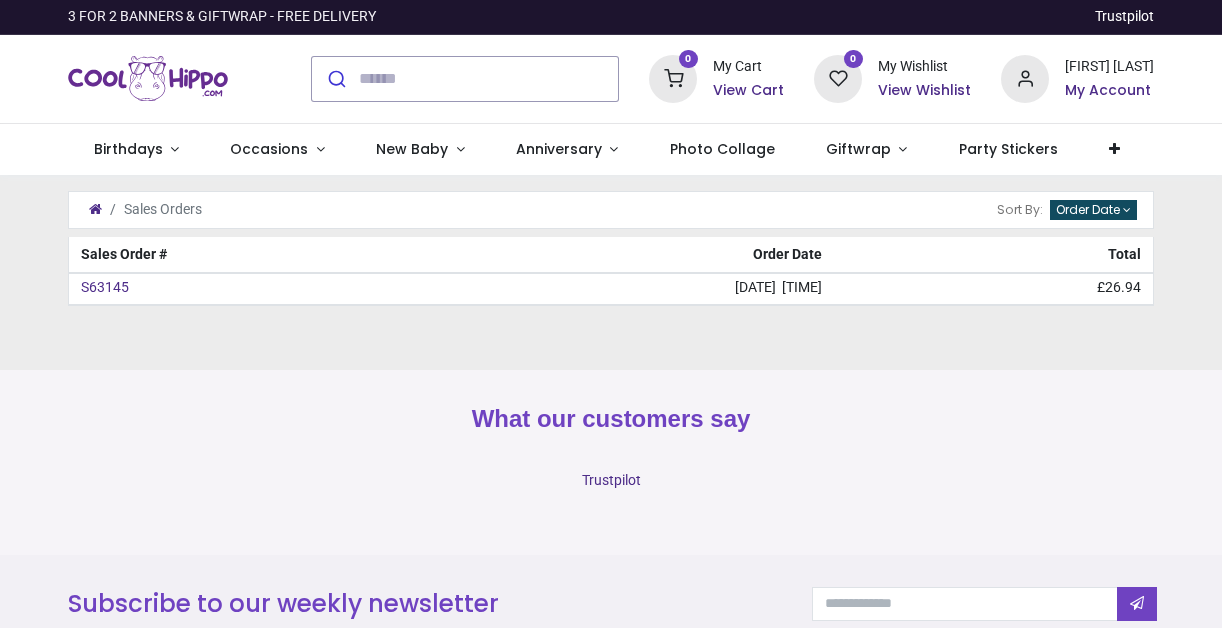 scroll, scrollTop: 0, scrollLeft: 0, axis: both 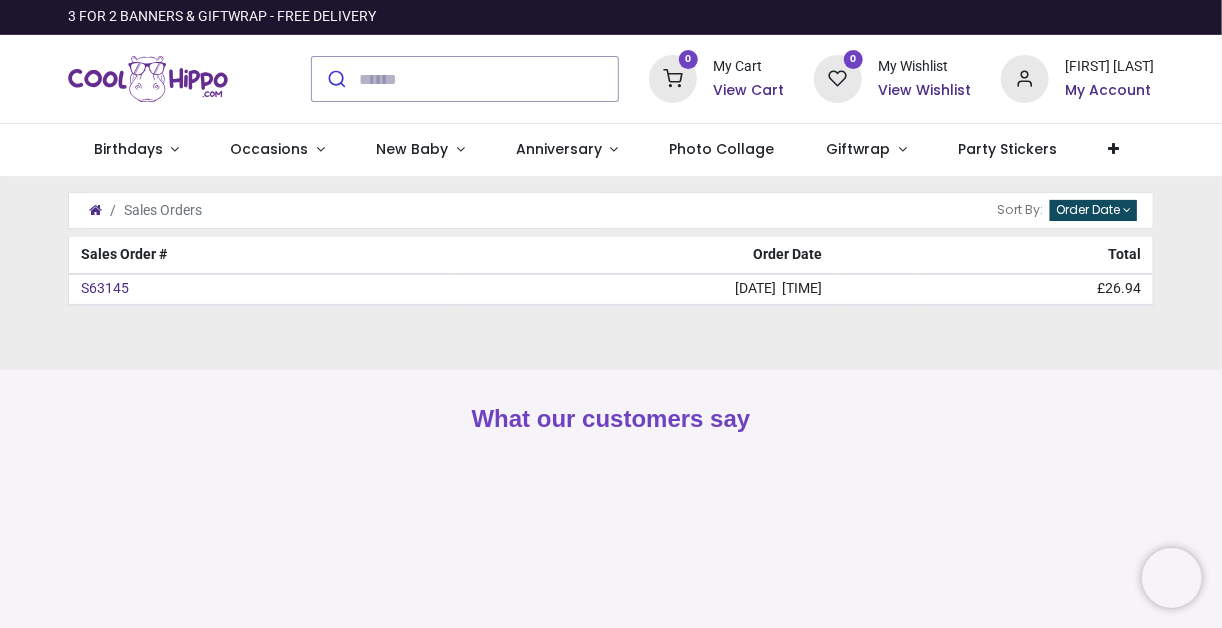 type on "**********" 